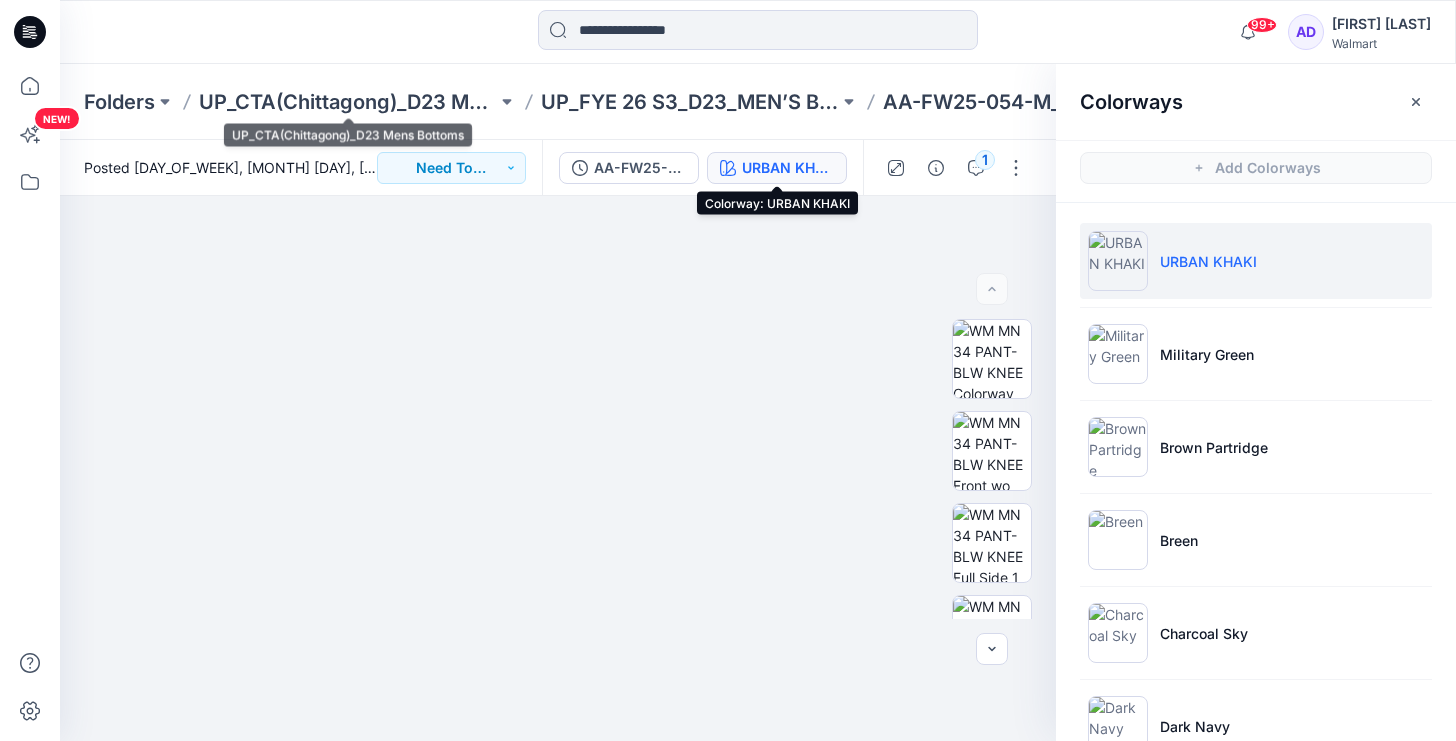scroll, scrollTop: 0, scrollLeft: 0, axis: both 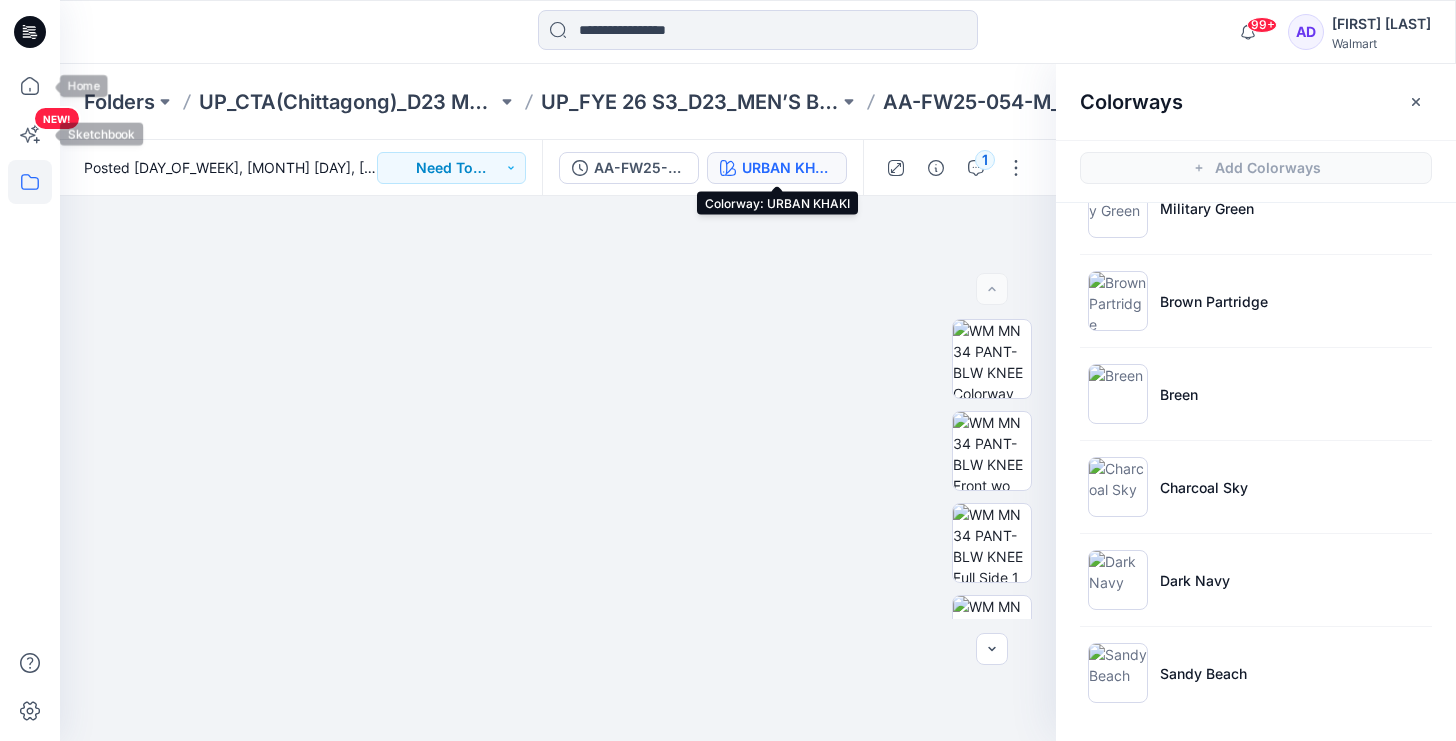 click 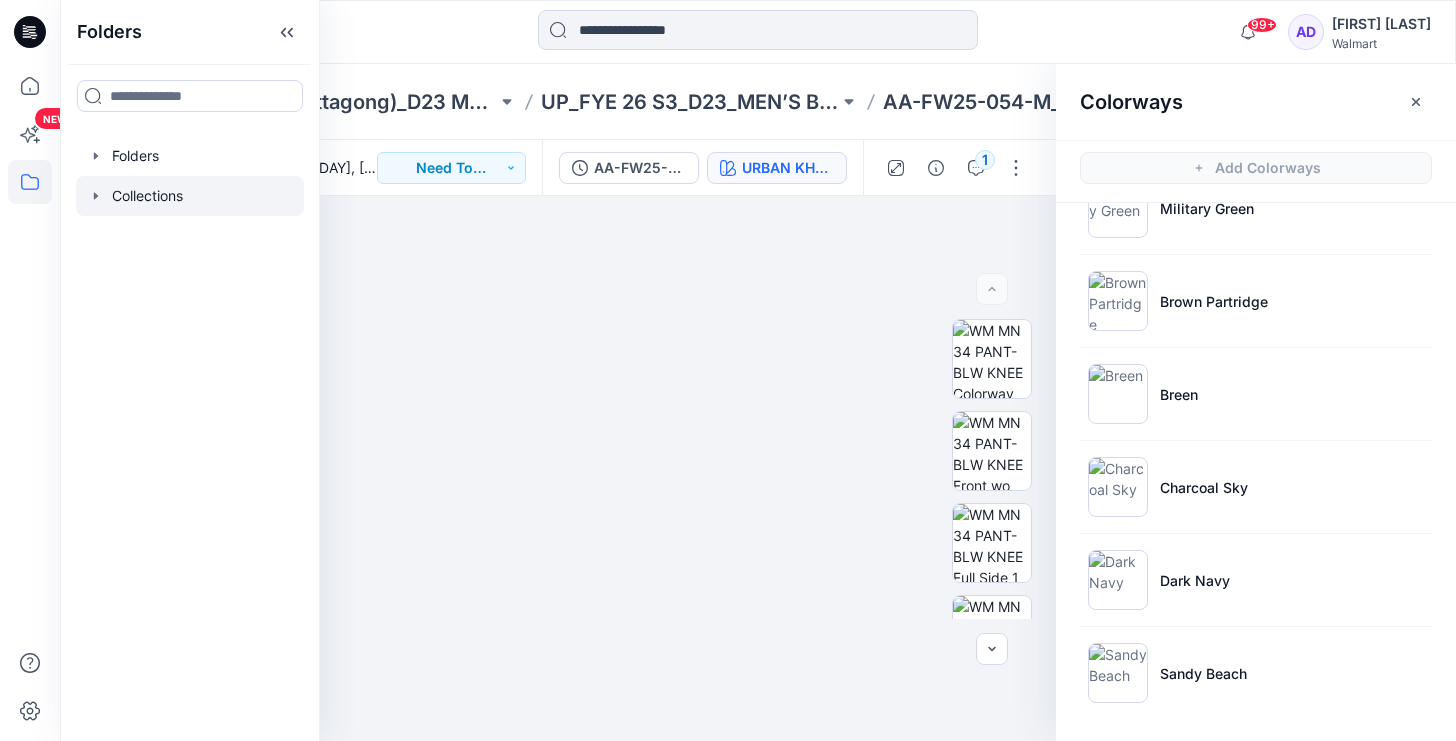 click at bounding box center (190, 196) 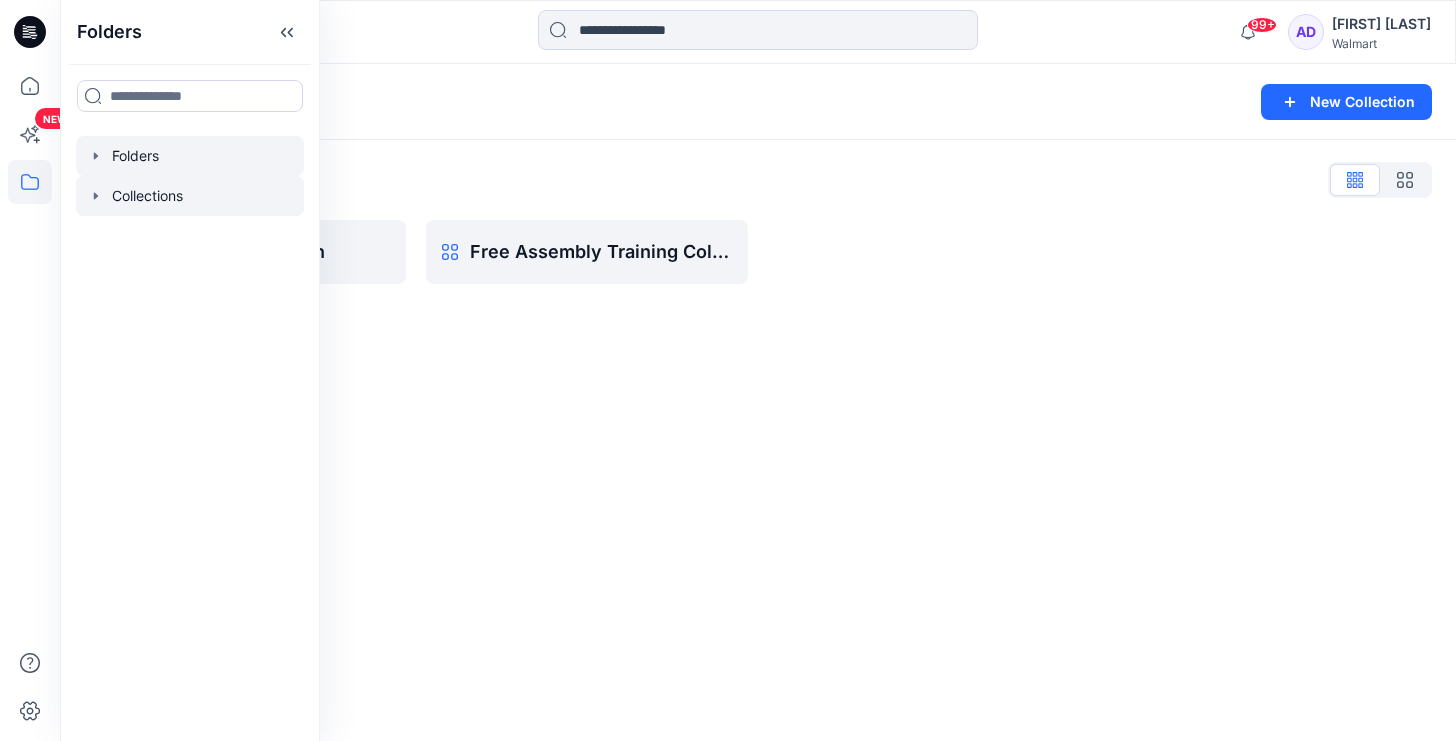 click at bounding box center [190, 156] 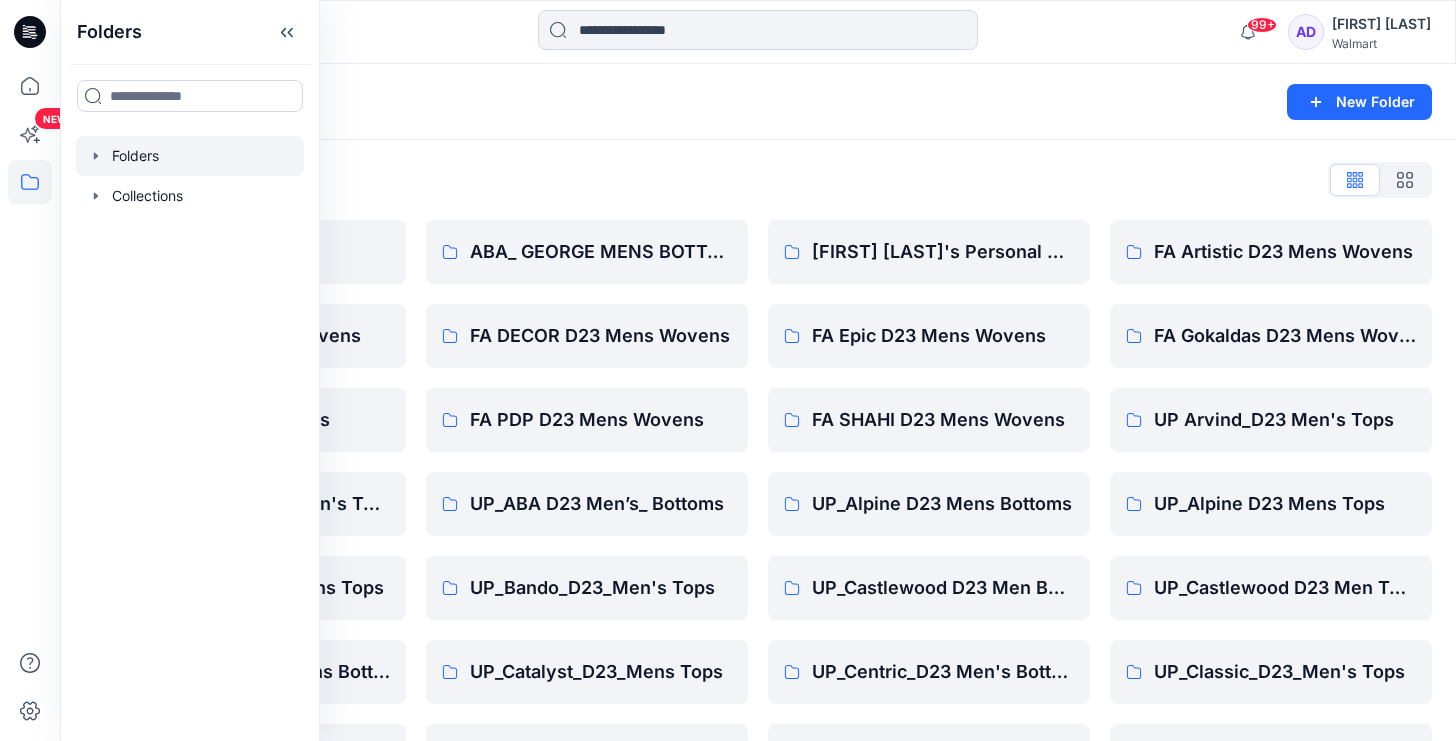 click on "Folders List" at bounding box center [758, 180] 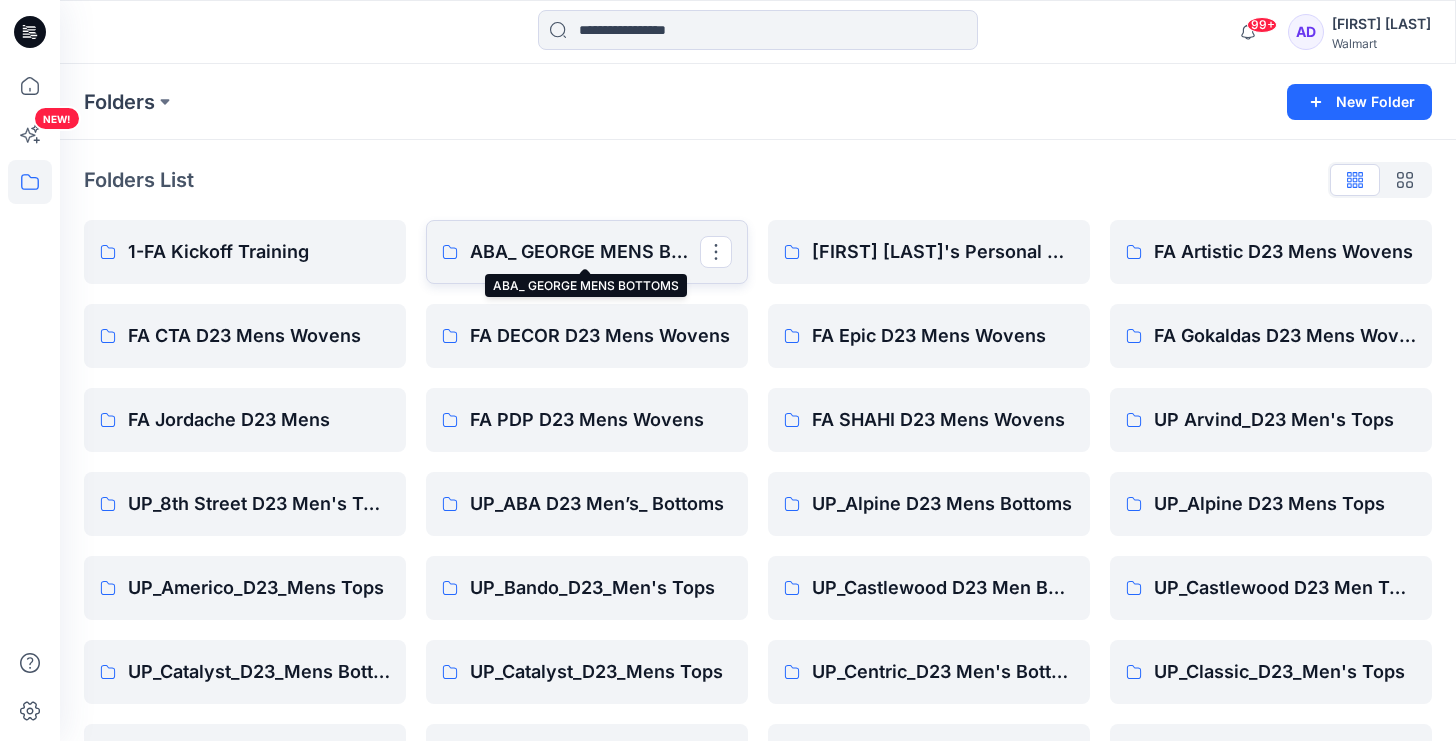 click on "ABA_ GEORGE MENS BOTTOMS" at bounding box center [585, 252] 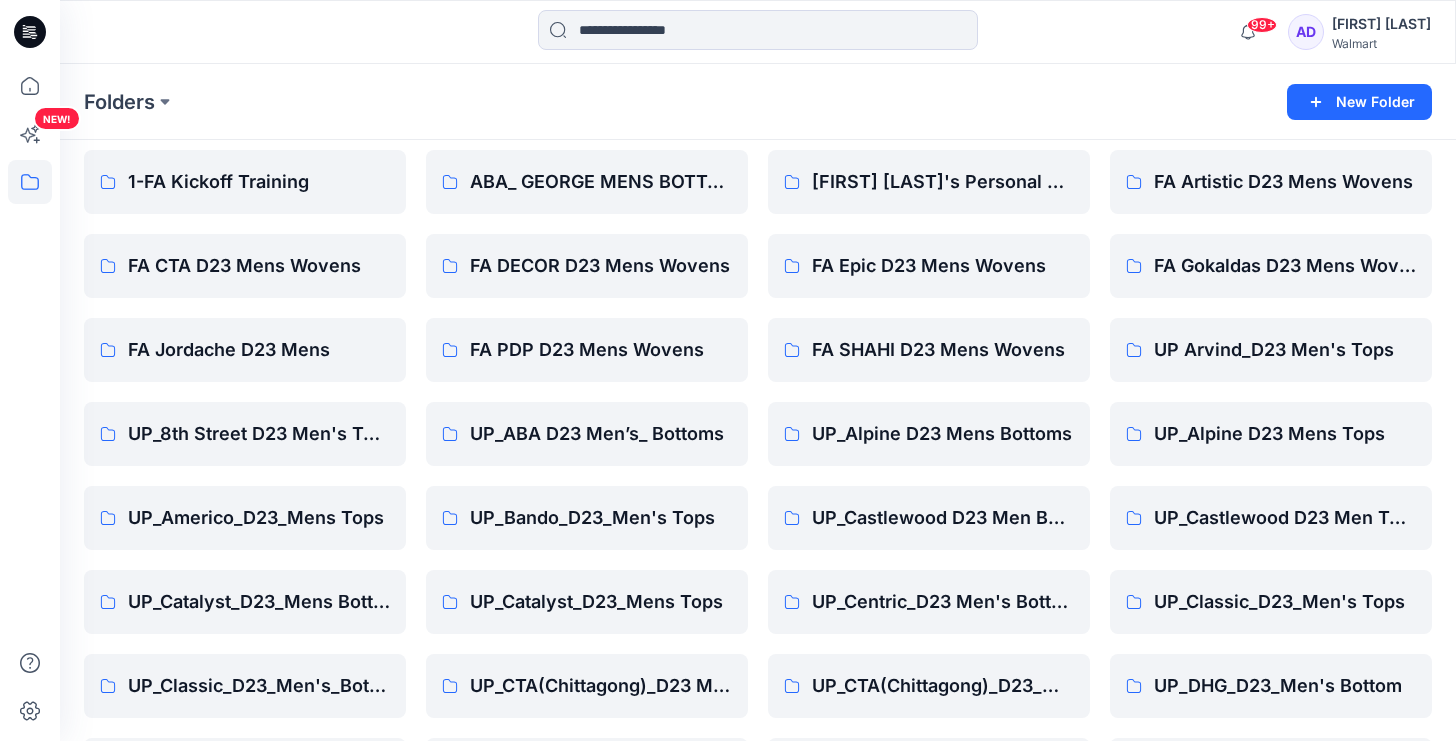 scroll, scrollTop: 71, scrollLeft: 0, axis: vertical 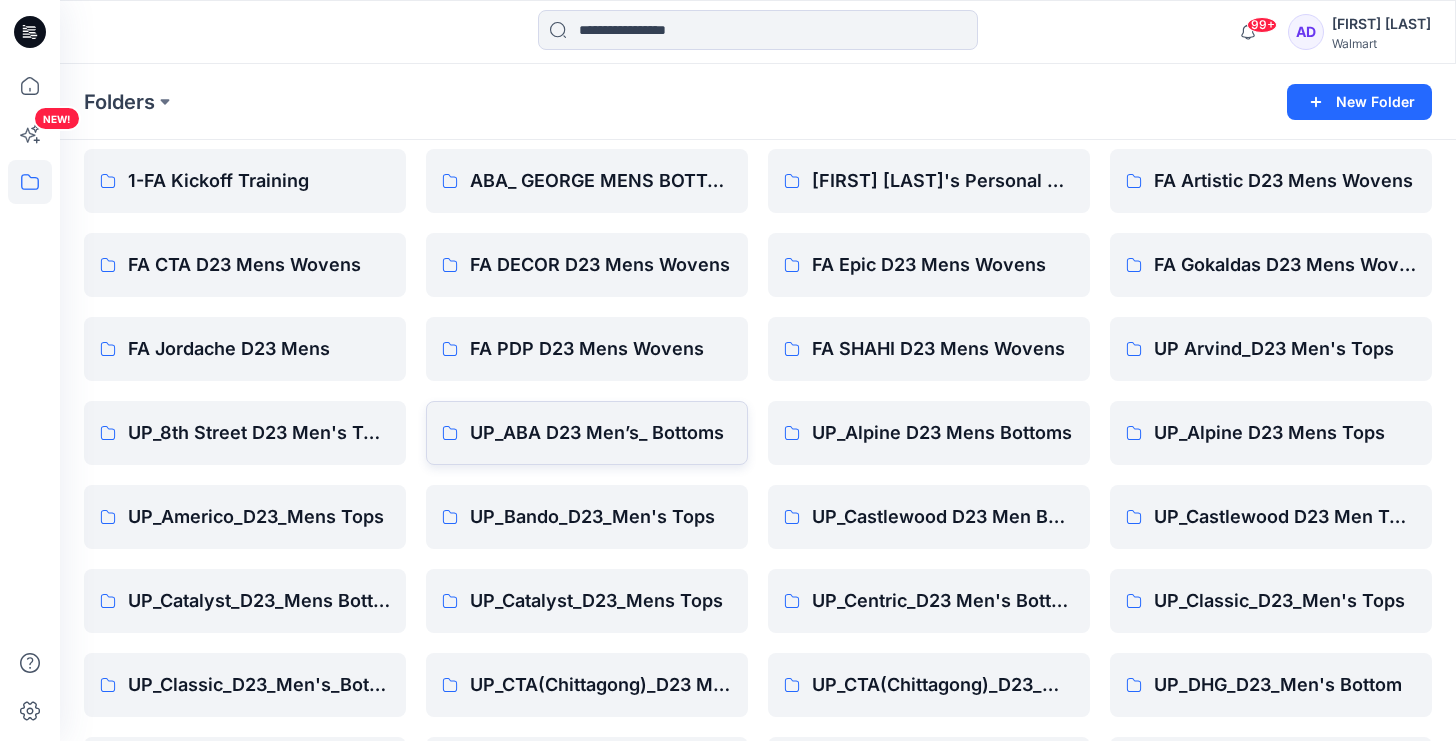 click on "UP_ABA D23 Men’s_ Bottoms" at bounding box center [601, 433] 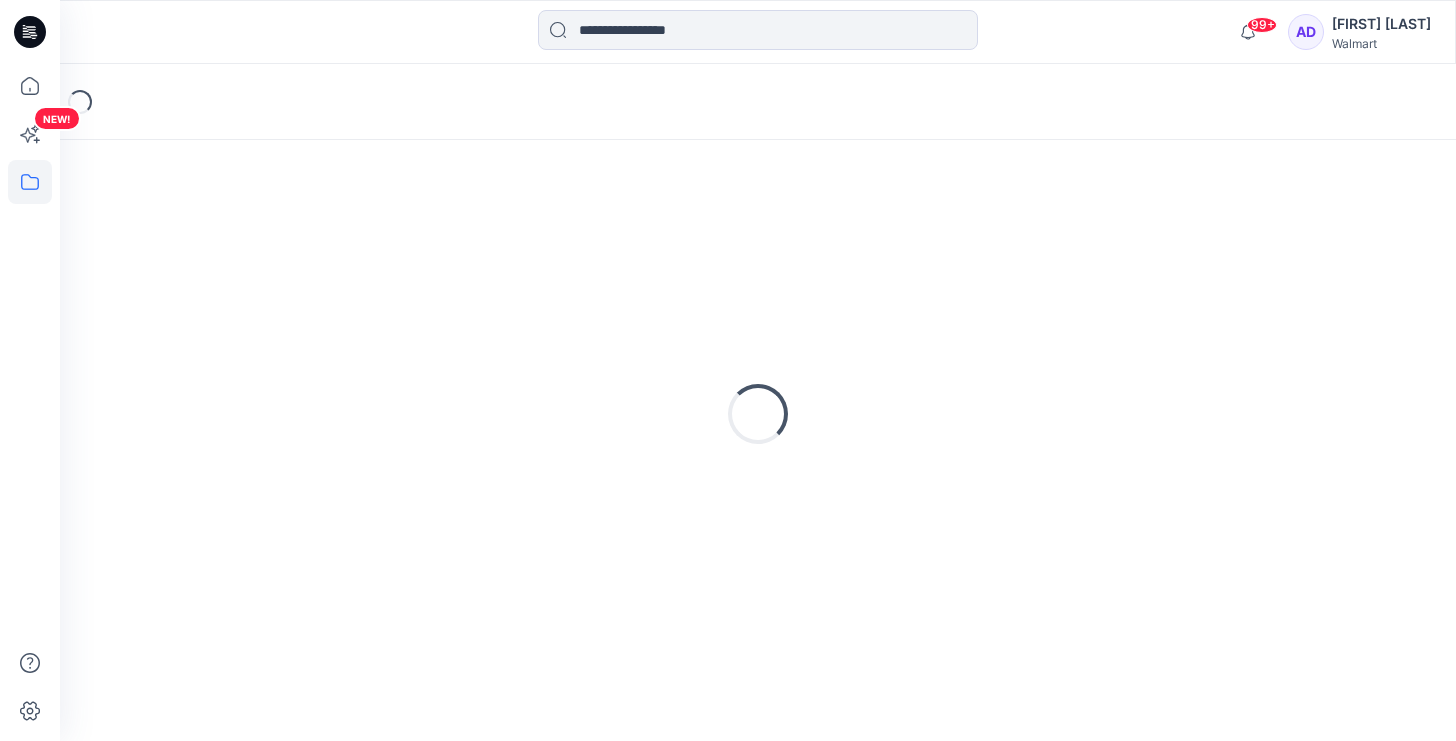 scroll, scrollTop: 0, scrollLeft: 0, axis: both 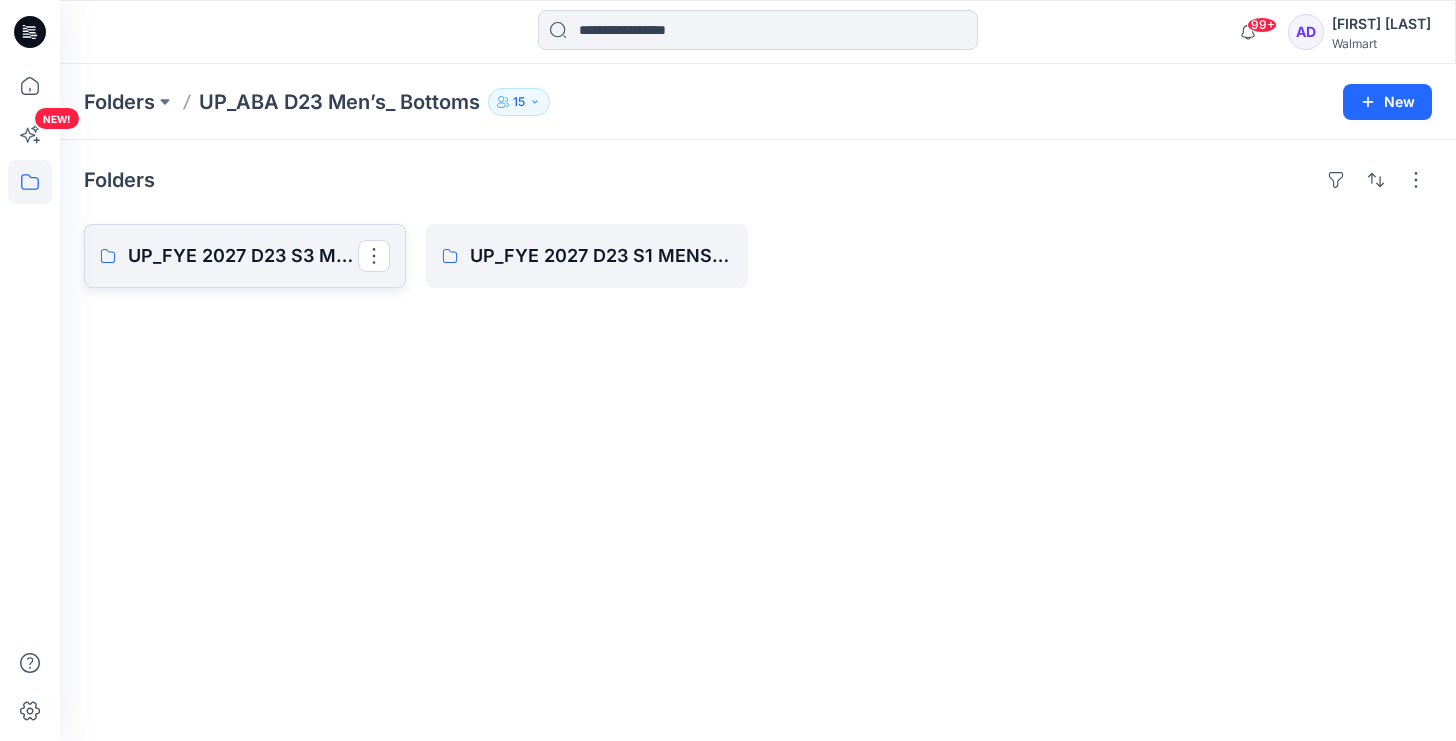 click on "UP_FYE 2027 D23 S3 MENS BOTTOMS_ABAA" at bounding box center (245, 256) 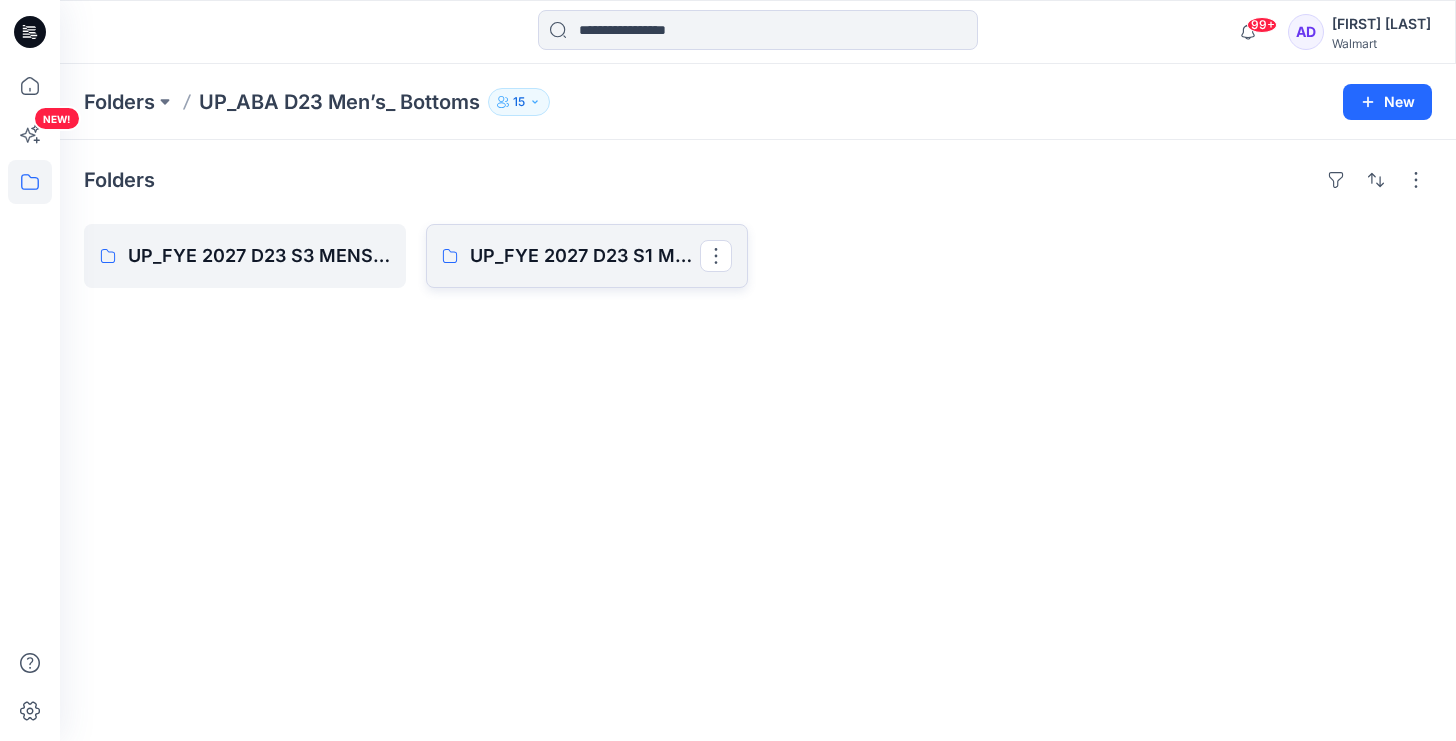 click on "UP_FYE 2027 D23 S1 MENS BOTTOMS_ABA" at bounding box center [585, 256] 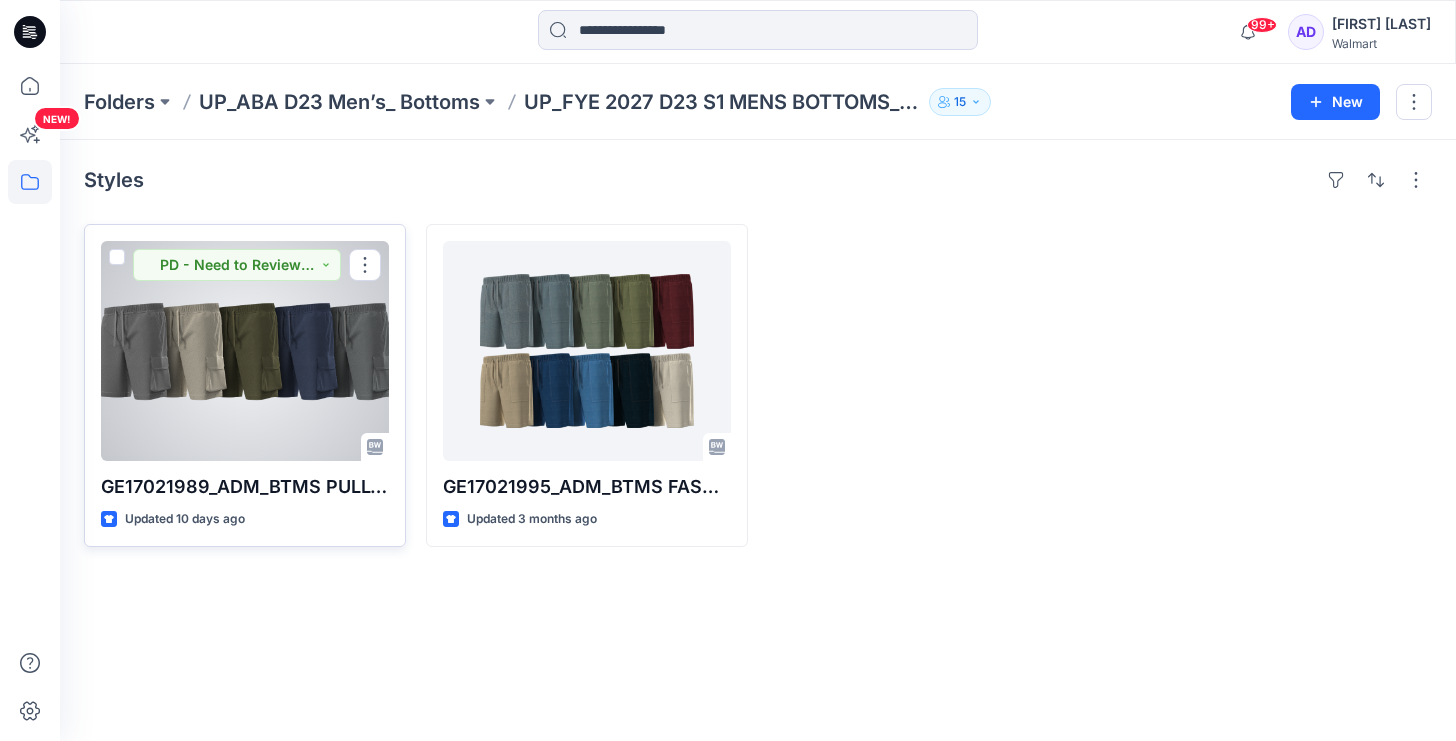 click at bounding box center (245, 351) 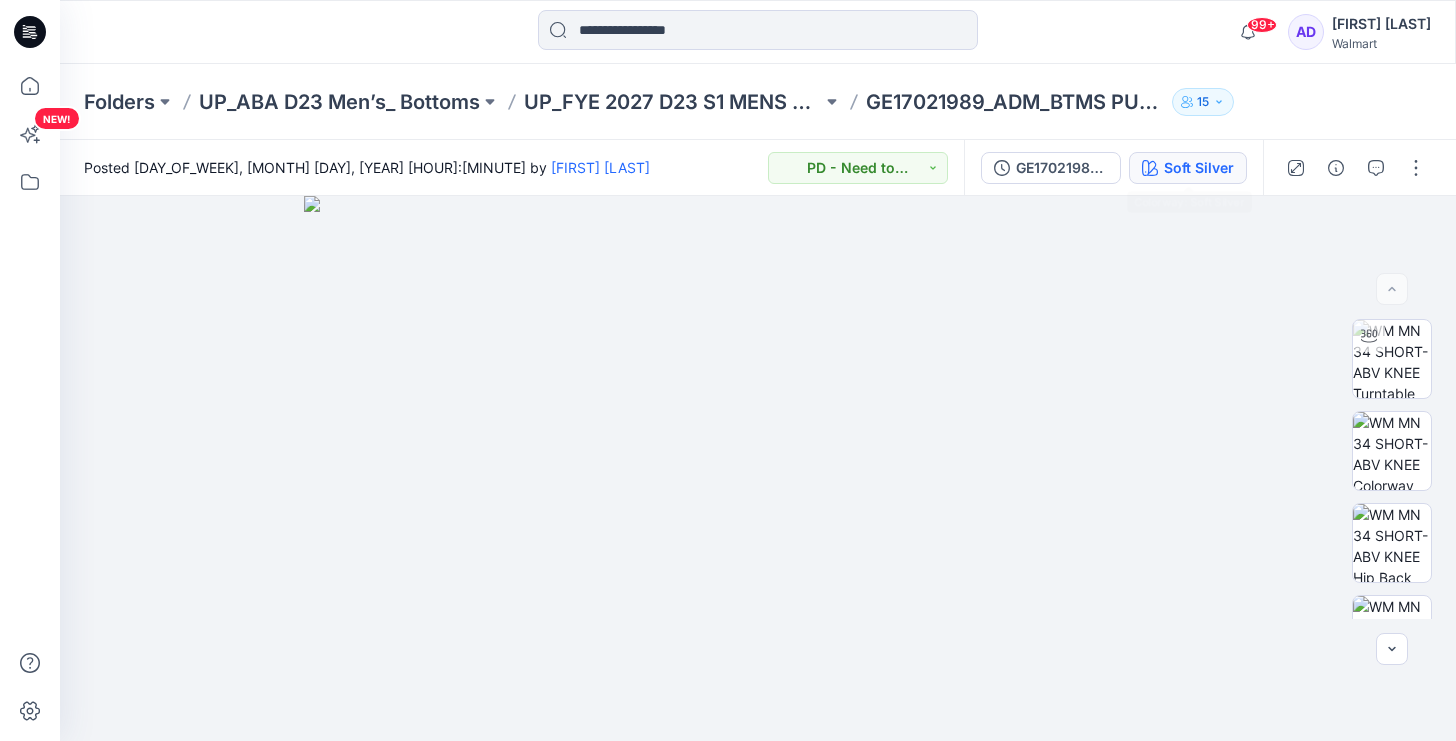 click on "Soft Silver" at bounding box center (1188, 168) 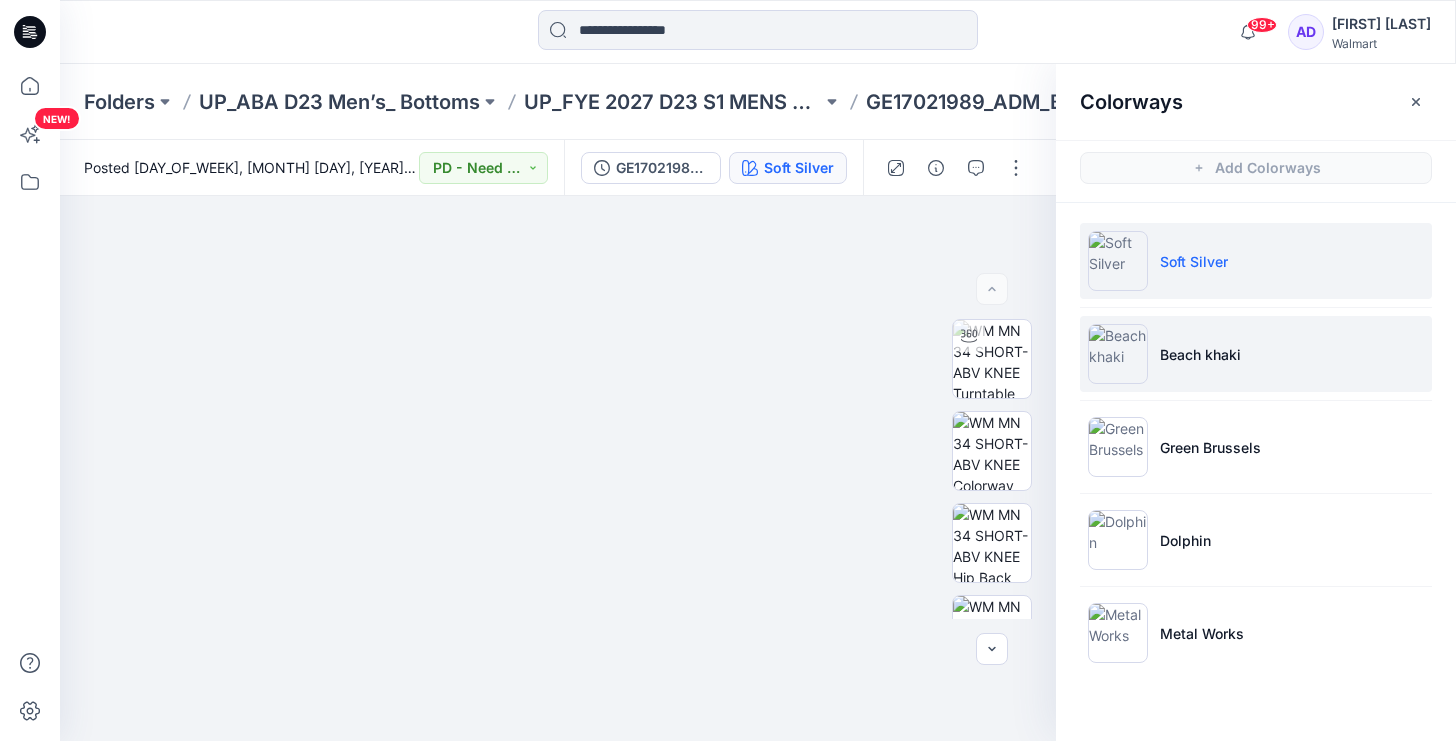 click on "Beach khaki" at bounding box center (1256, 354) 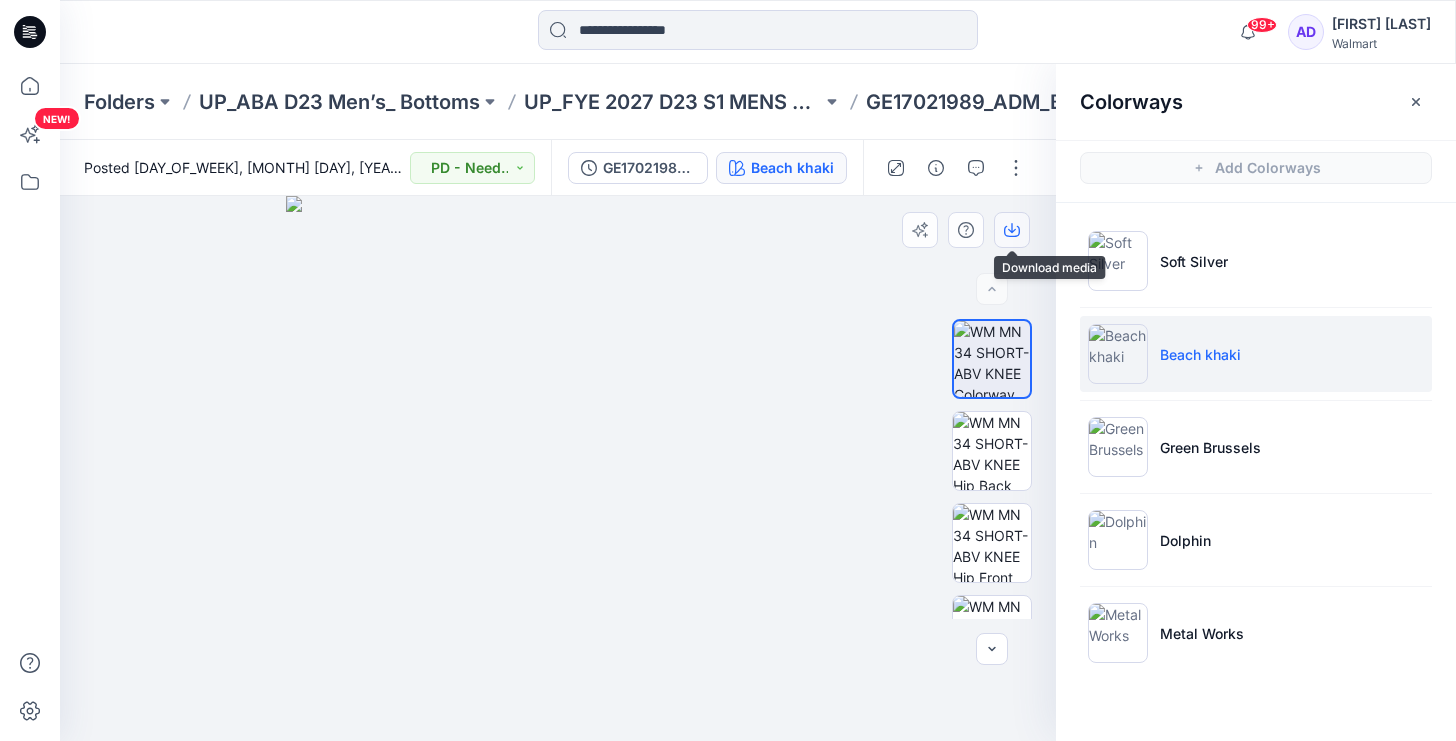 click 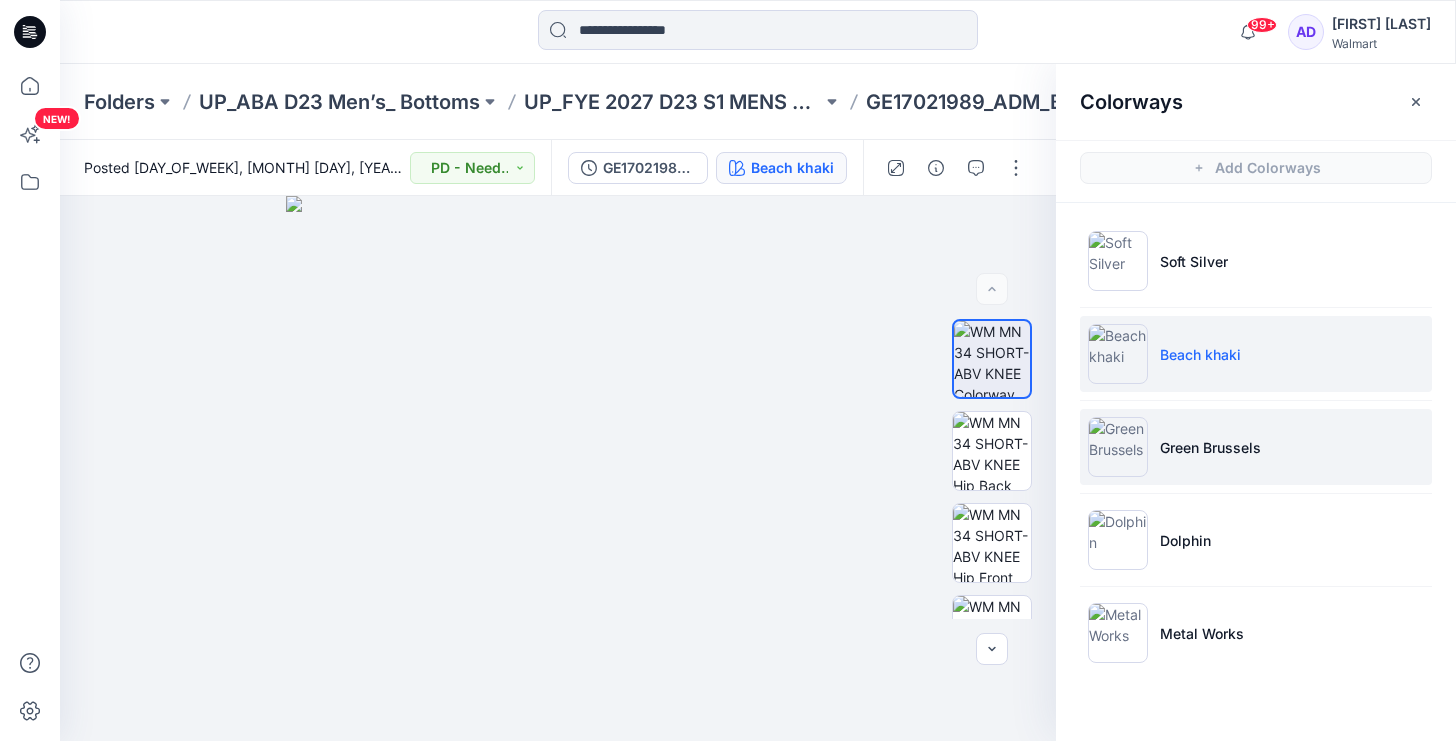 click on "Green Brussels" at bounding box center [1256, 447] 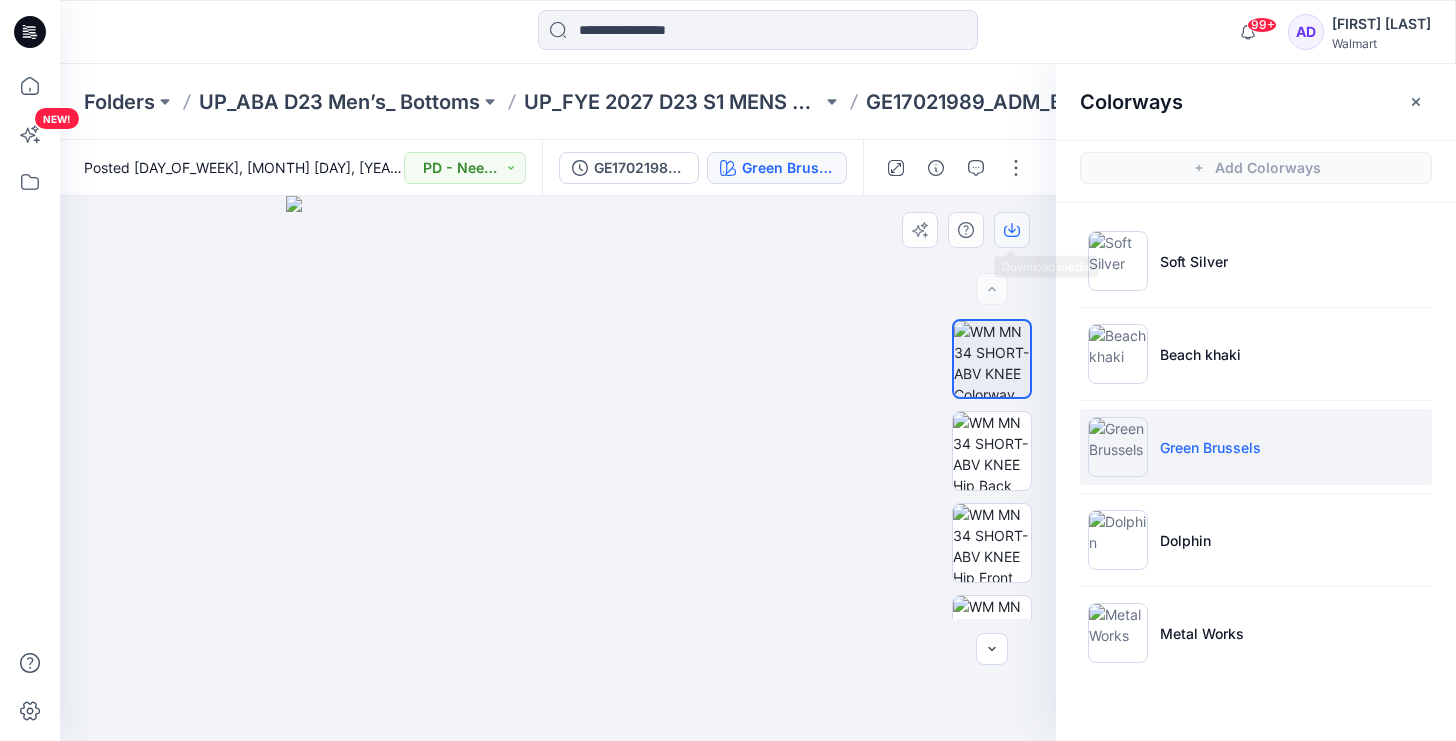 click 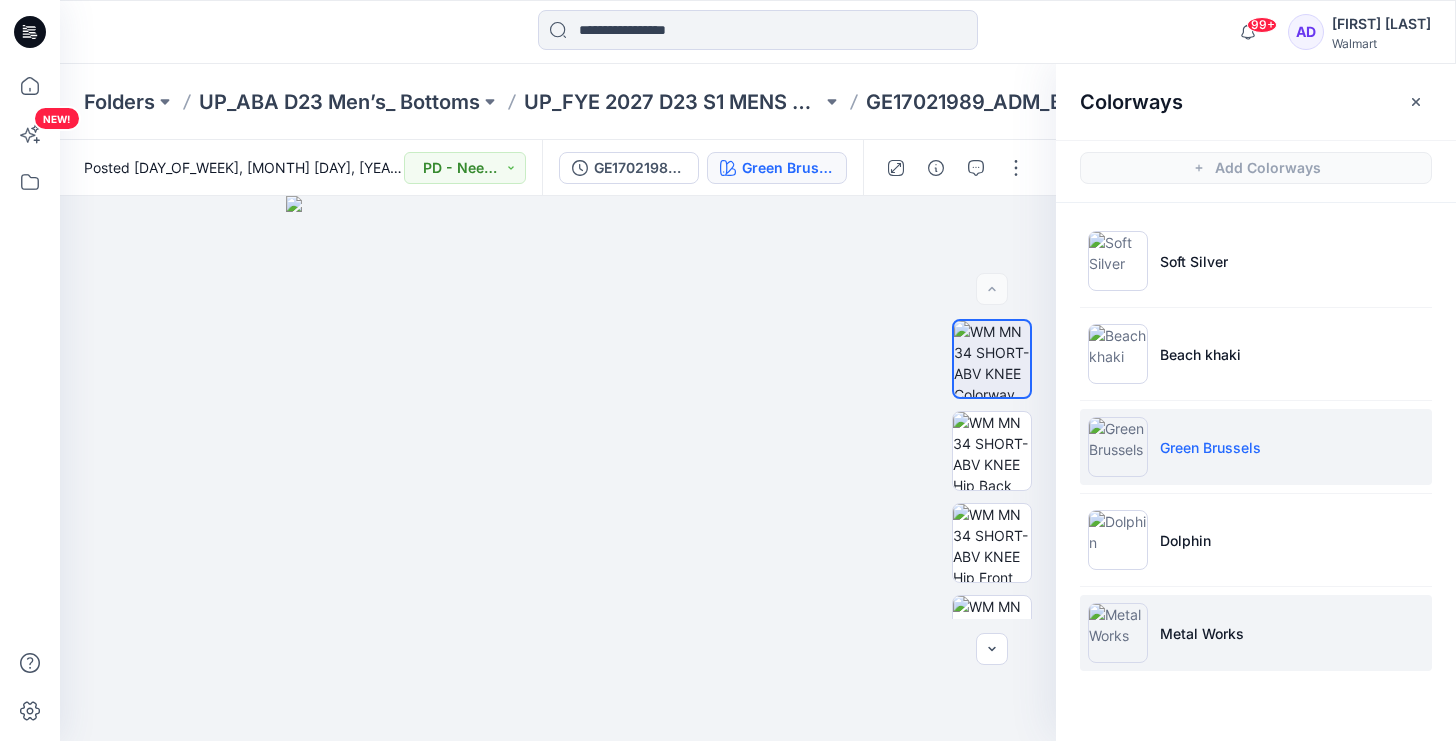 click at bounding box center [1118, 633] 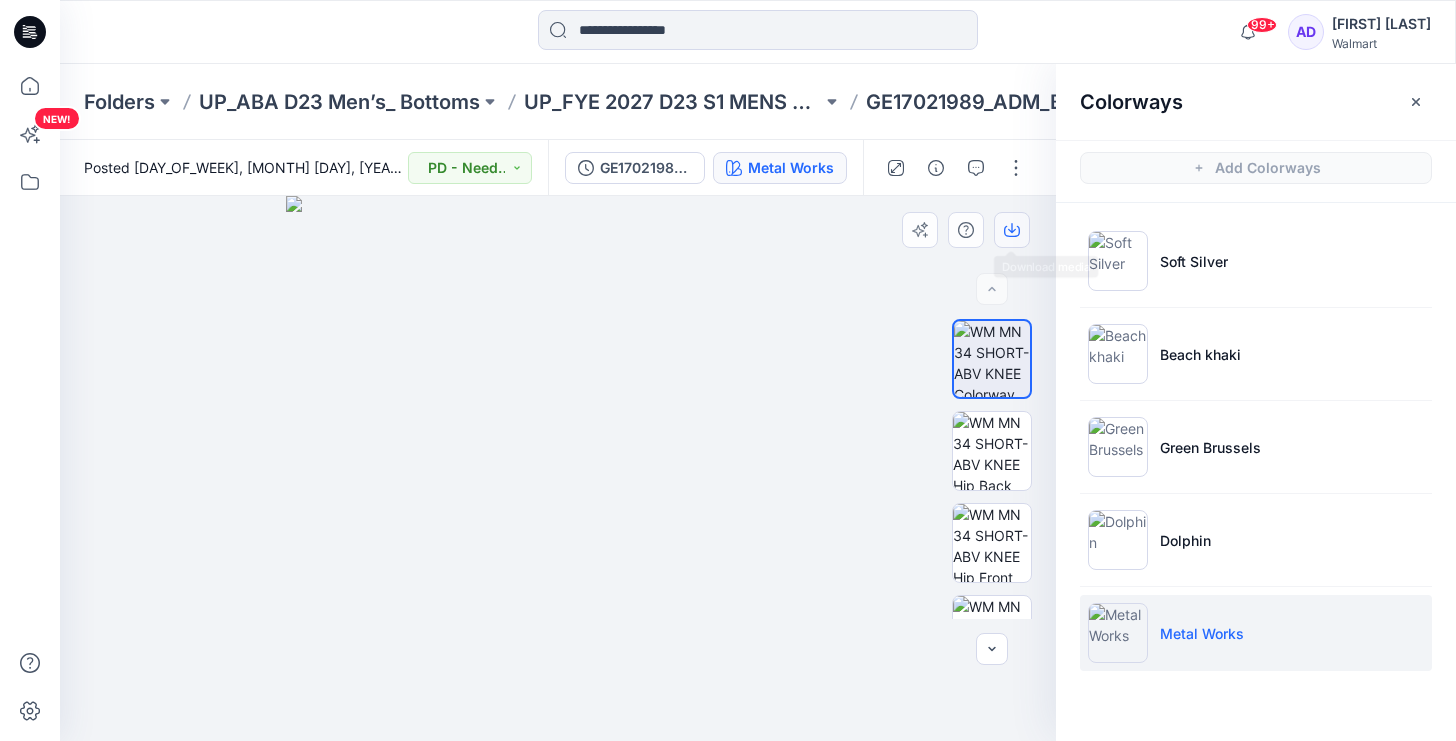 click 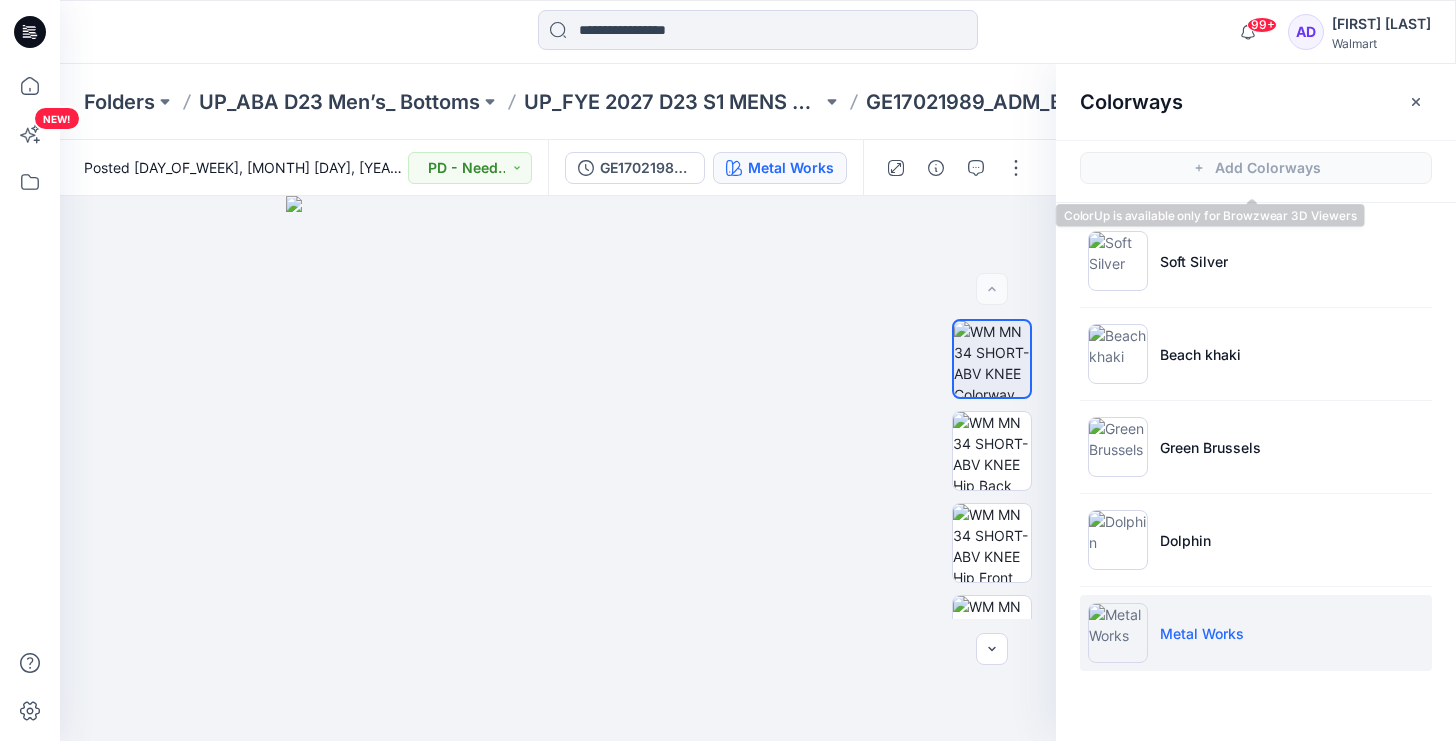 click on "Add Colorways" at bounding box center (1256, 168) 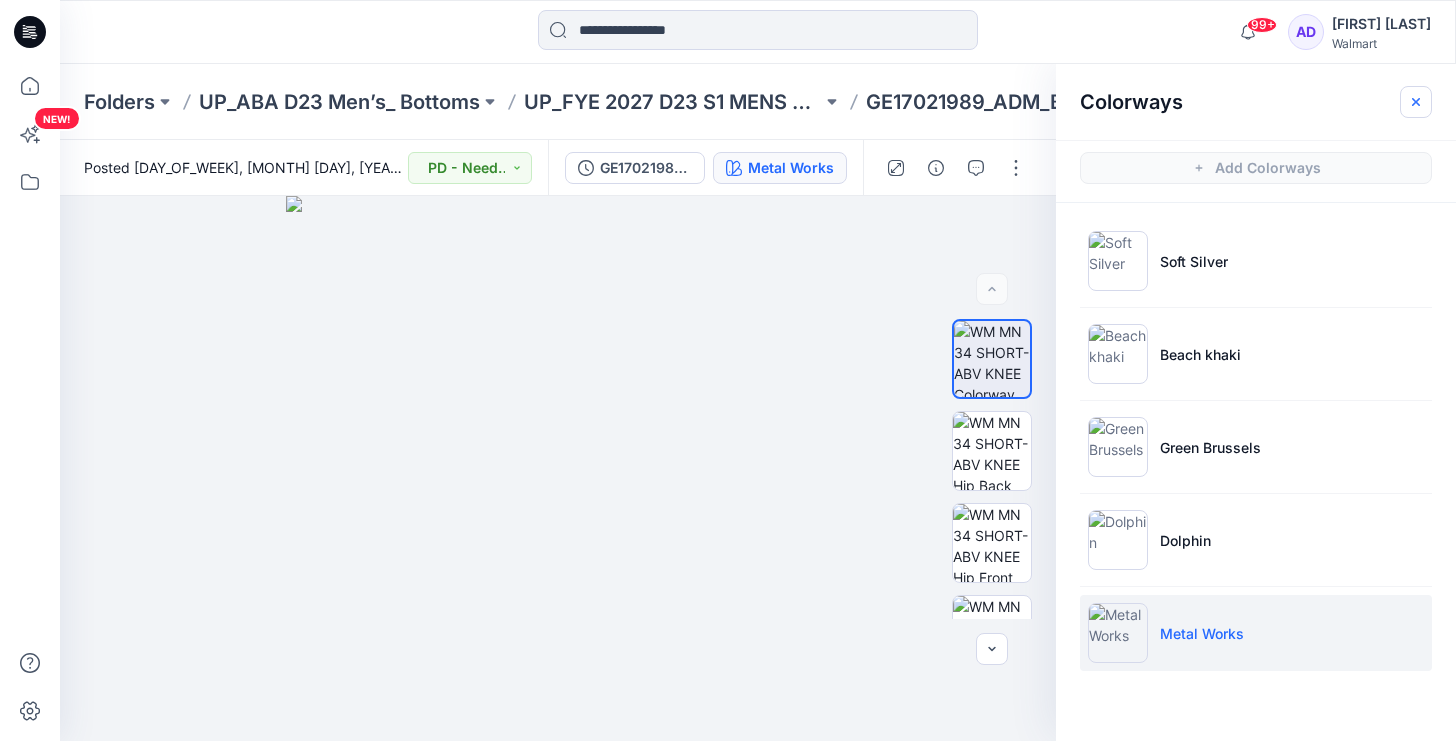 click at bounding box center (1416, 102) 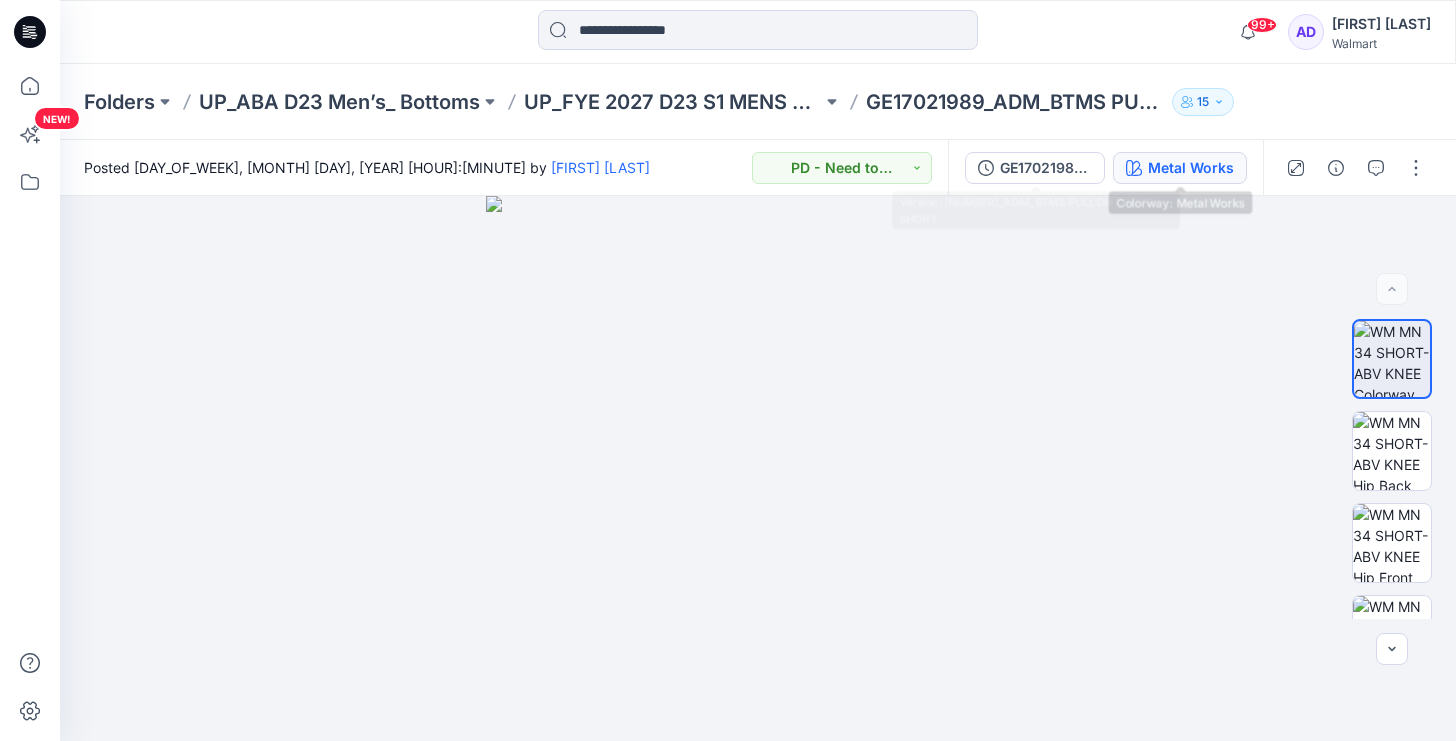 click on "Metal Works" at bounding box center [1191, 168] 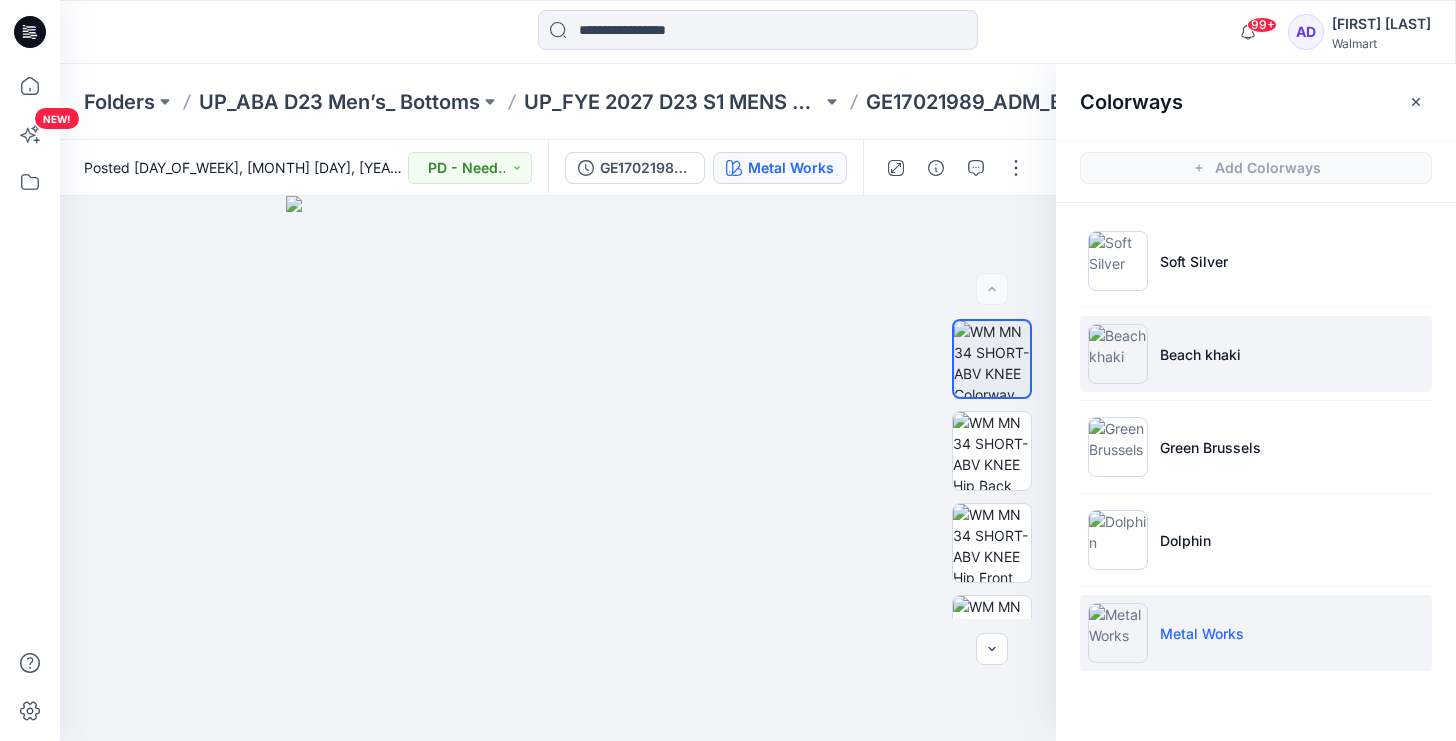 click at bounding box center [1118, 354] 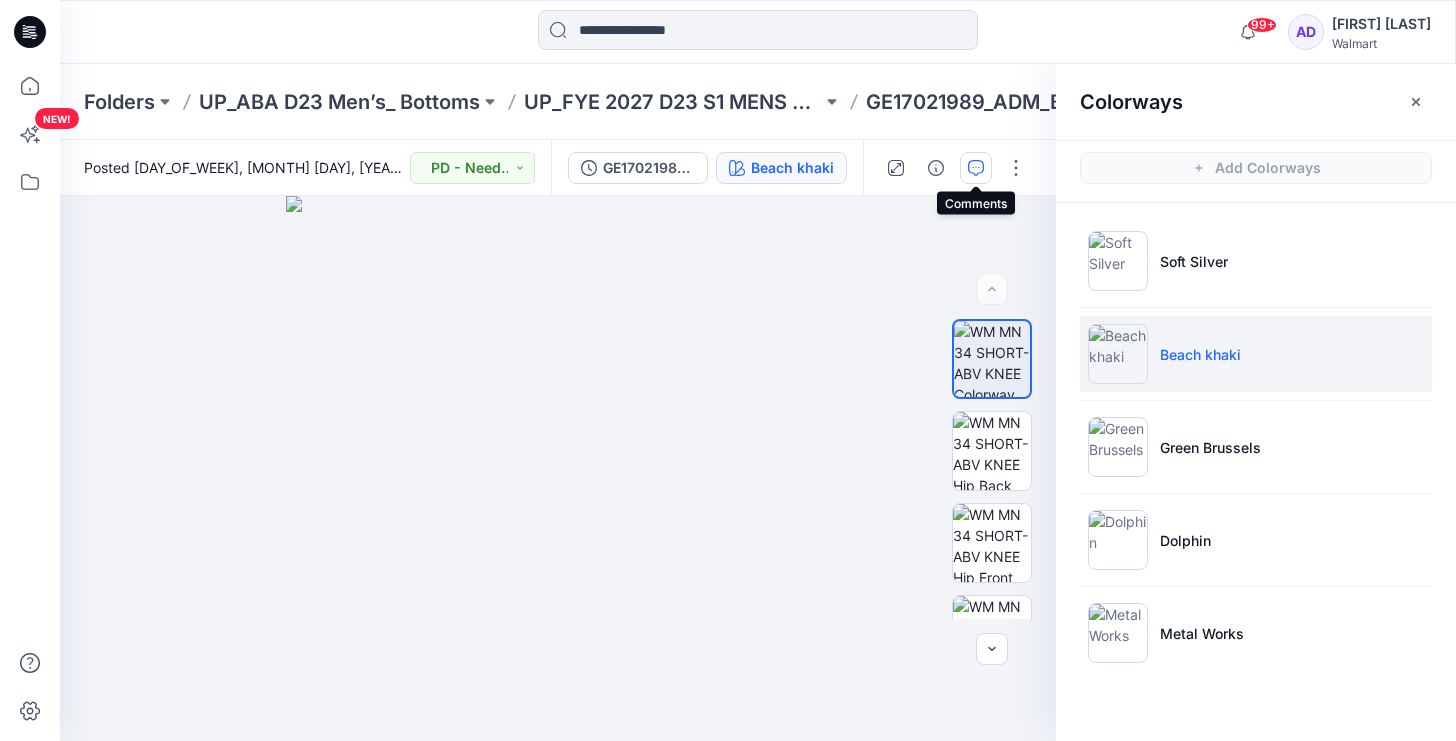 click 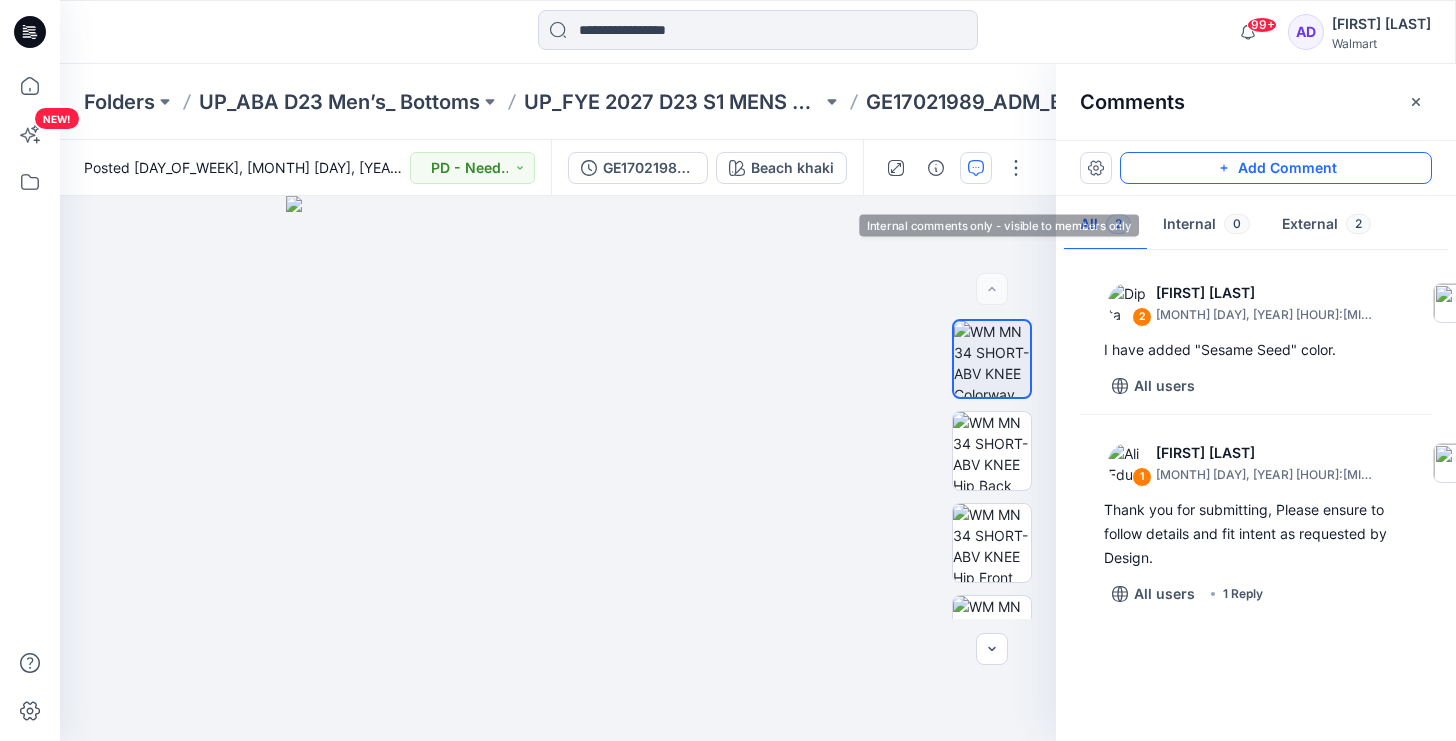 click on "Add Comment" at bounding box center [1276, 168] 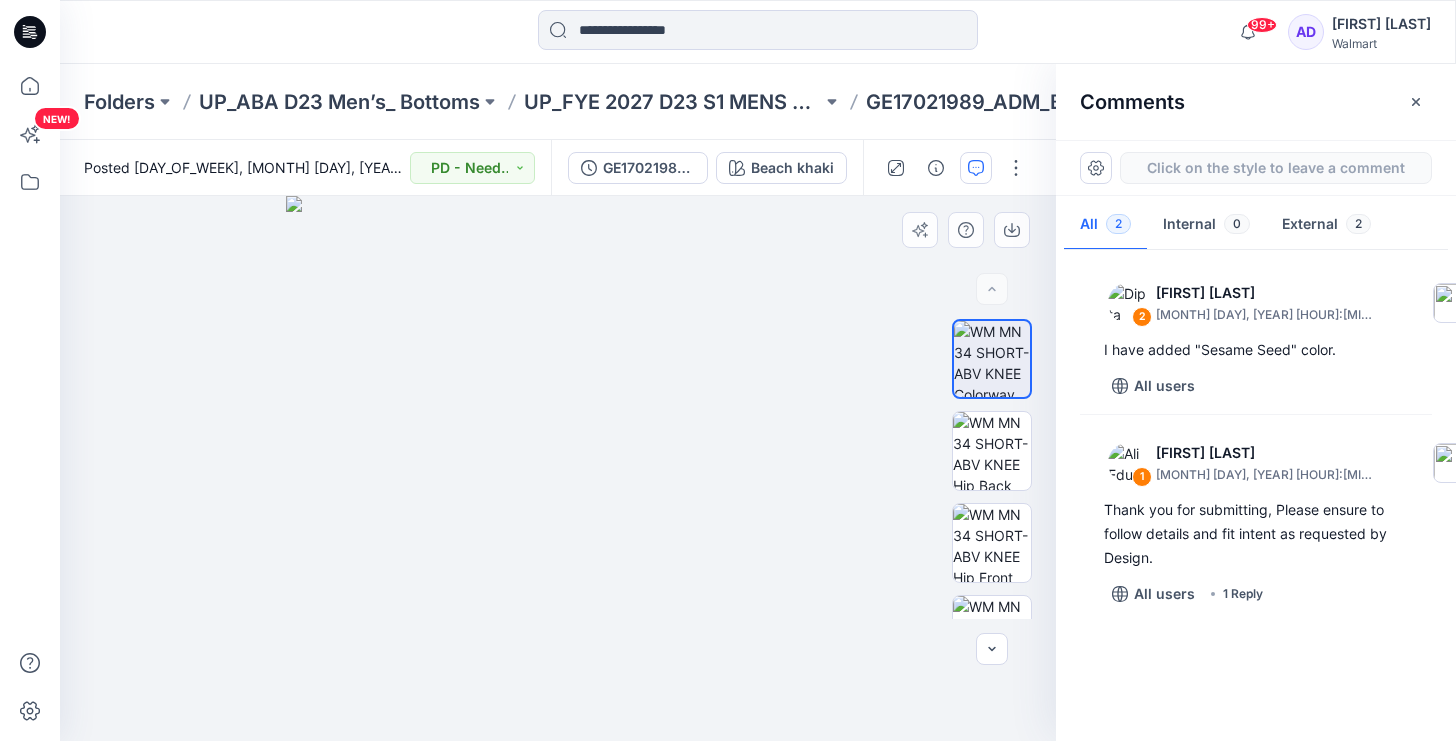 click on "3" at bounding box center [558, 468] 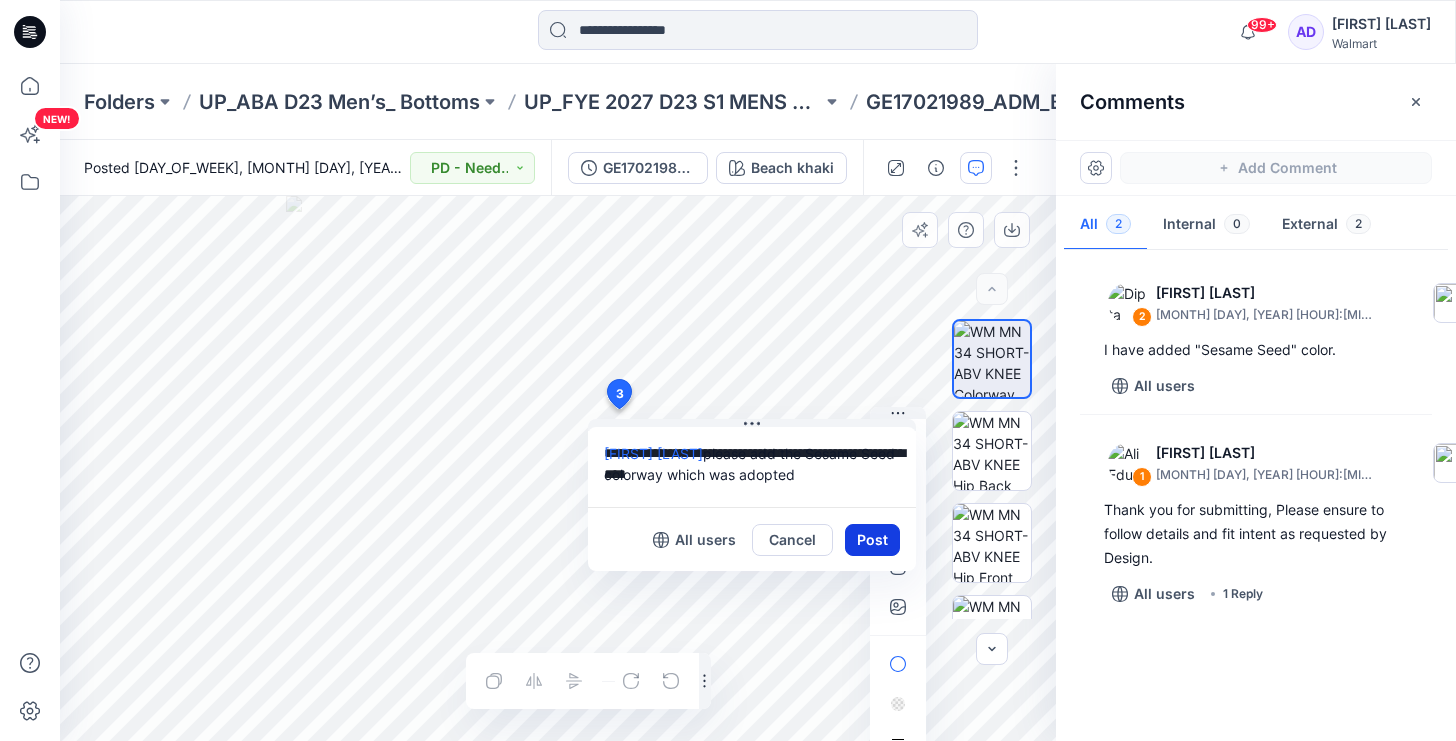 type on "**********" 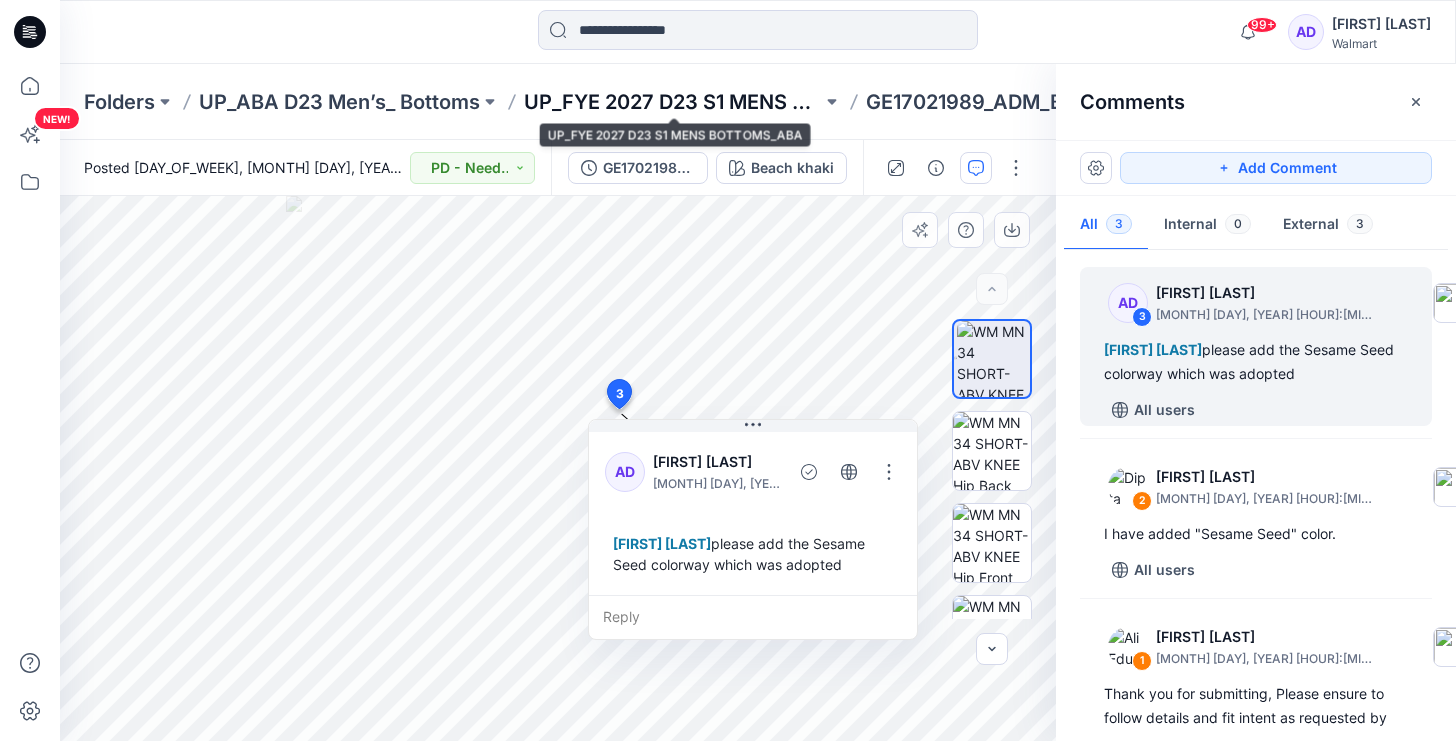 click on "UP_FYE 2027 D23 S1 MENS BOTTOMS_ABA" at bounding box center (673, 102) 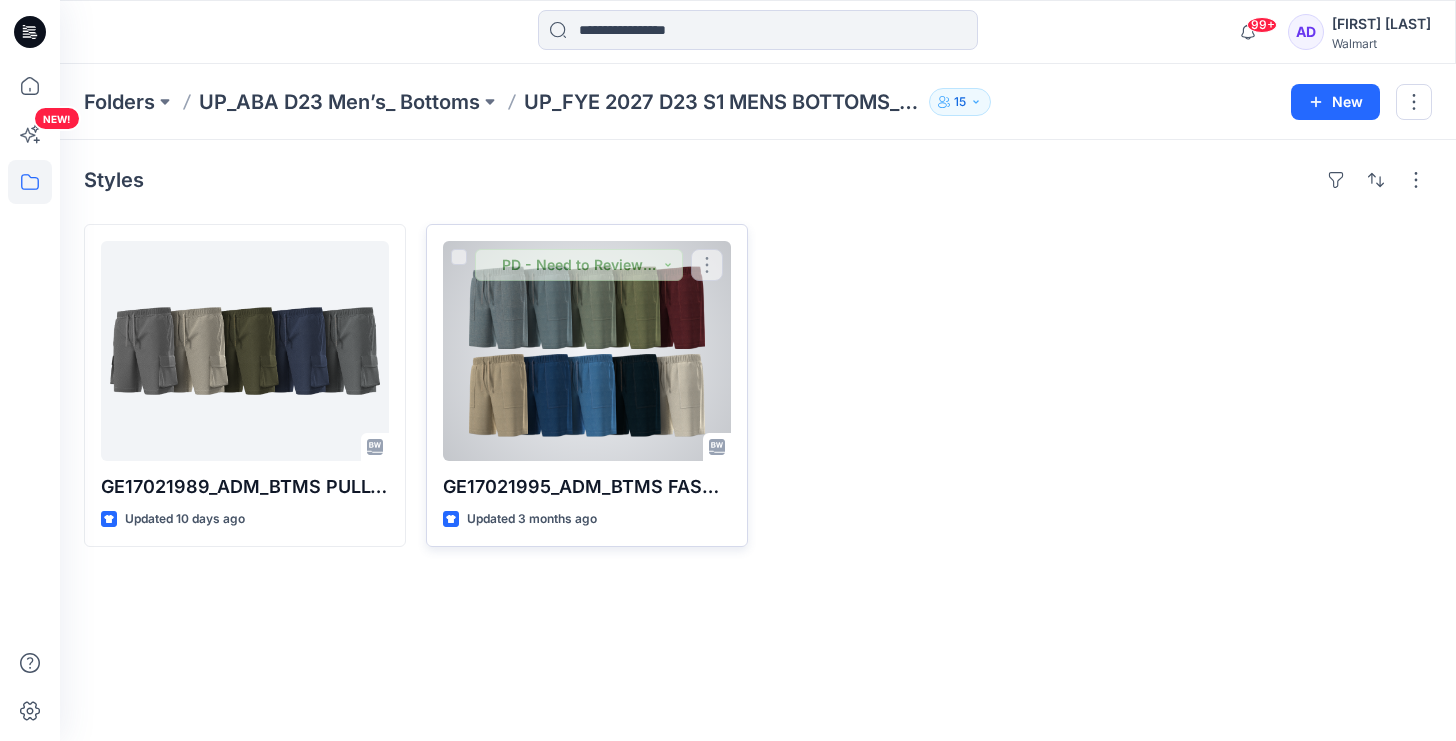 click at bounding box center [587, 351] 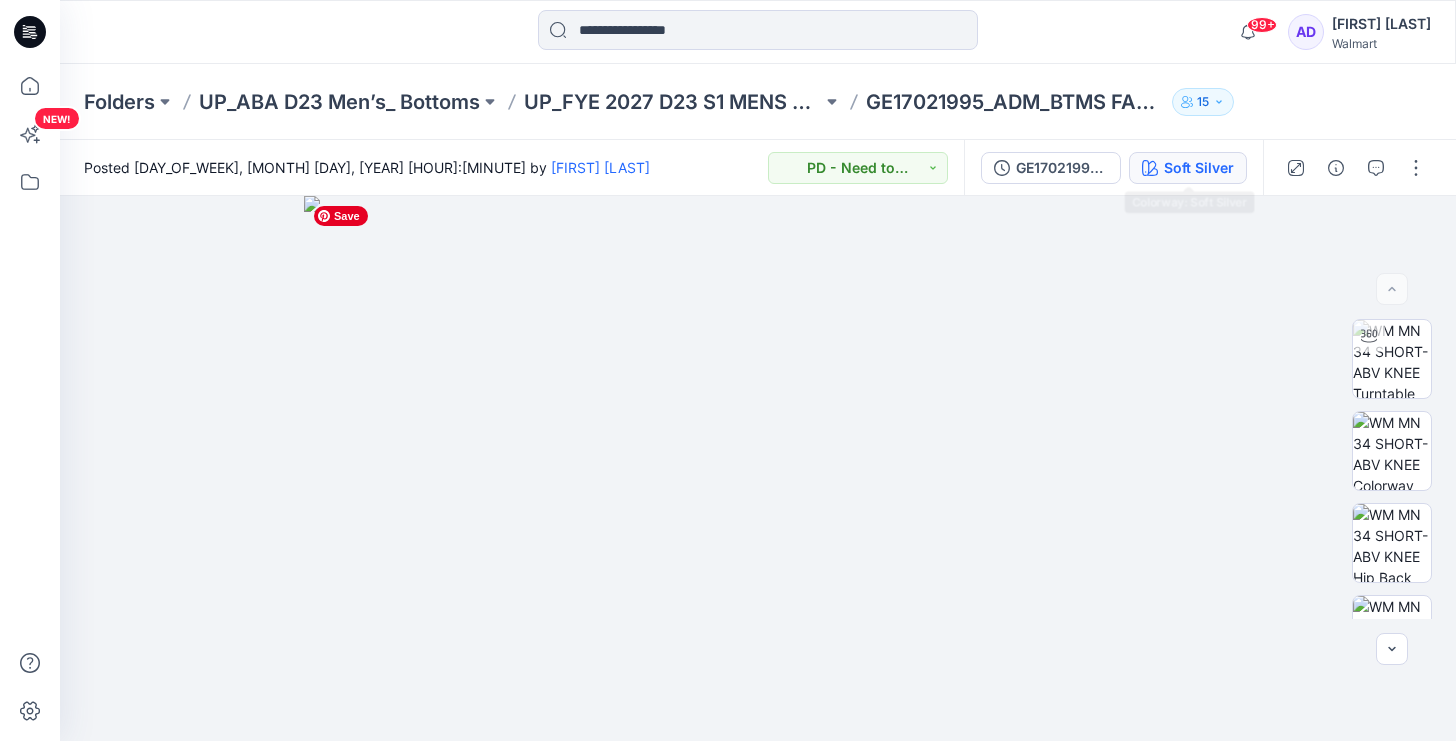 click on "Soft Silver" at bounding box center (1199, 168) 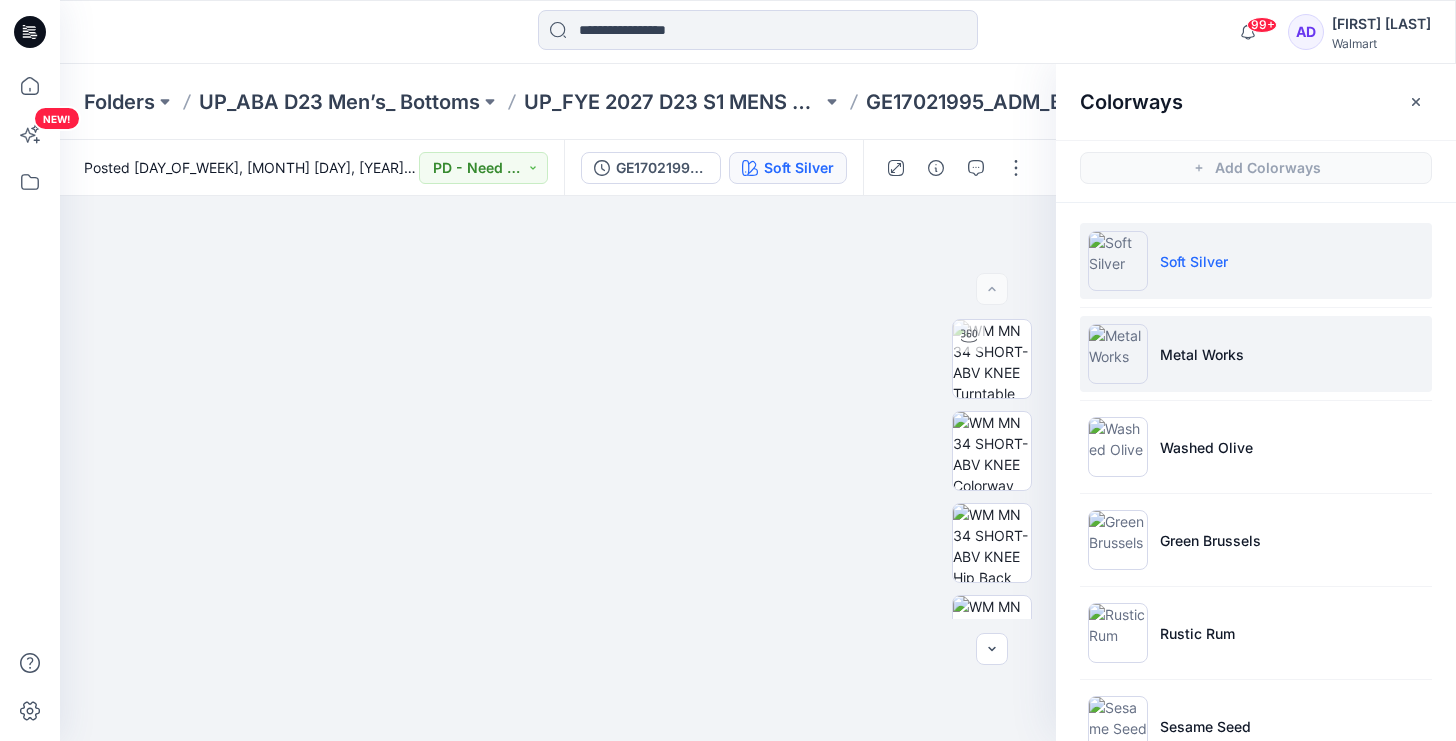 click on "Metal Works" at bounding box center (1256, 354) 